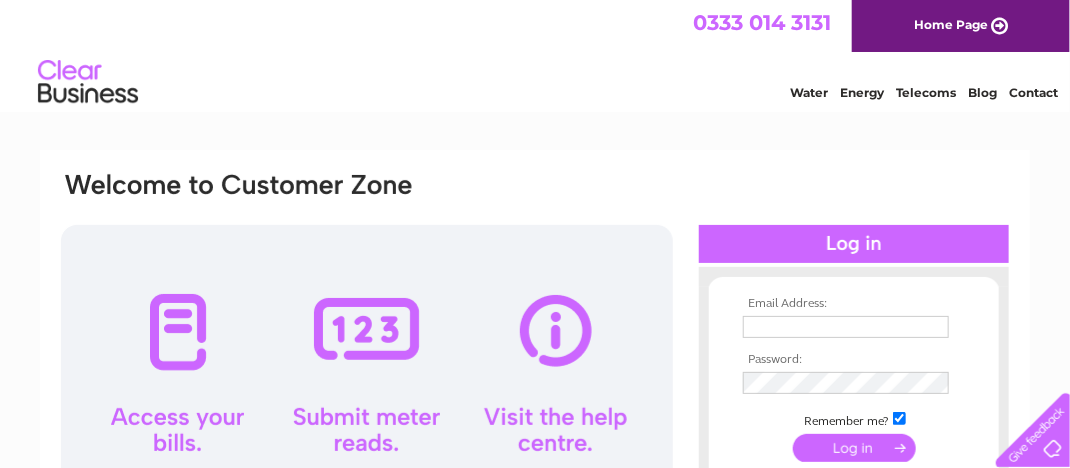 scroll, scrollTop: 0, scrollLeft: 0, axis: both 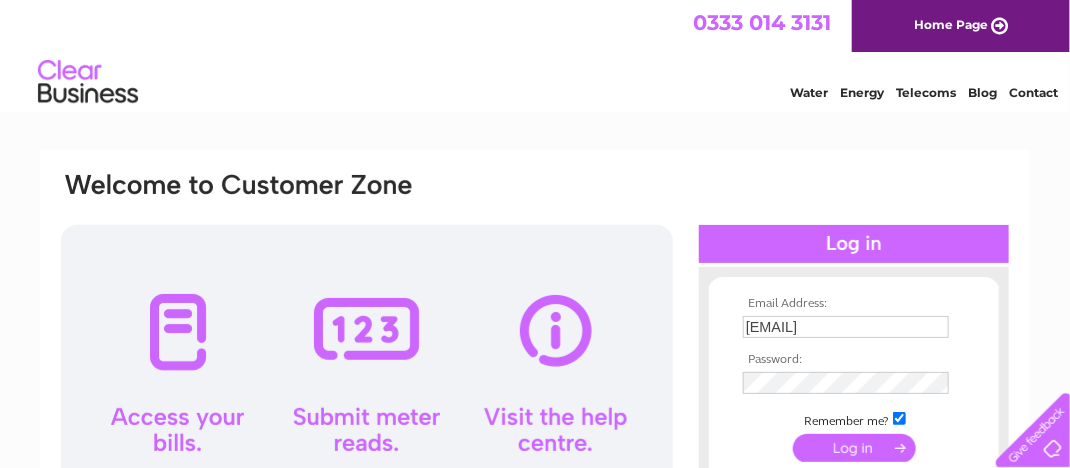 click at bounding box center (854, 448) 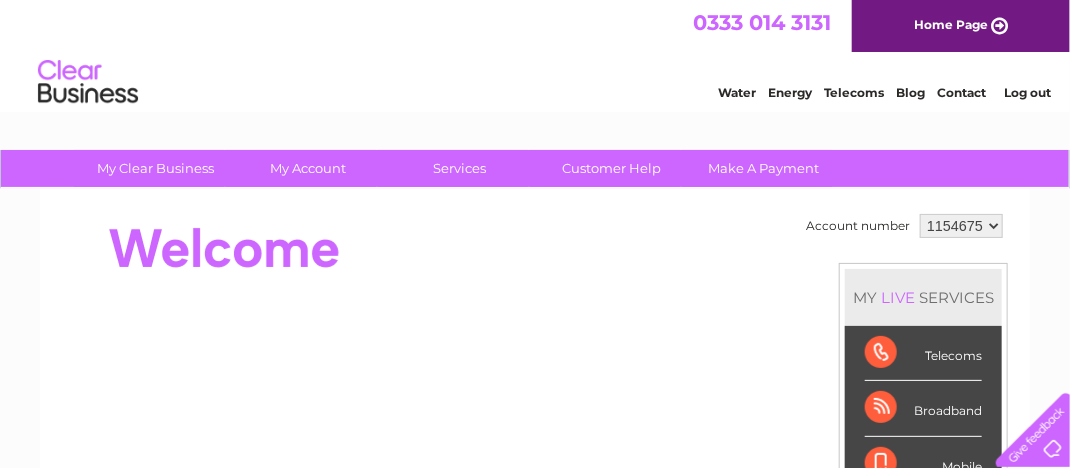 scroll, scrollTop: 0, scrollLeft: 0, axis: both 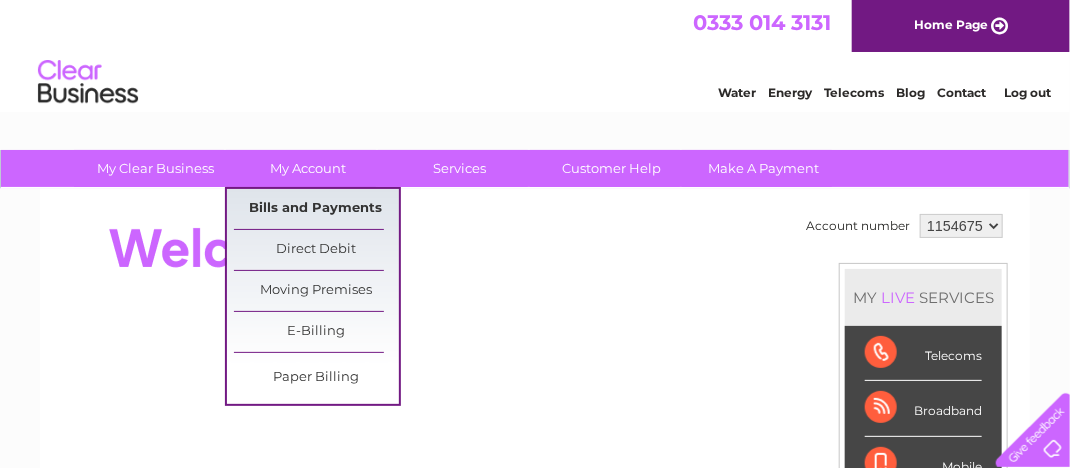 click on "Bills and Payments" at bounding box center [316, 209] 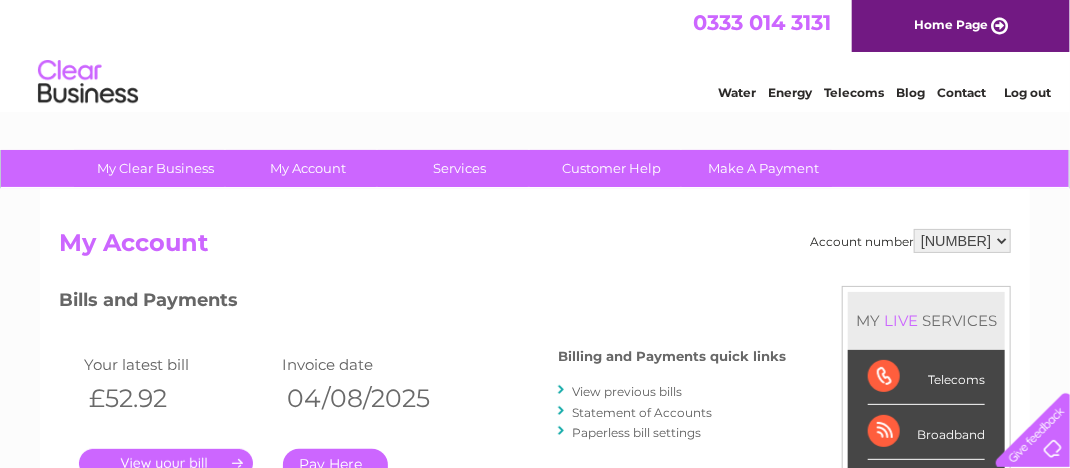 scroll, scrollTop: 0, scrollLeft: 0, axis: both 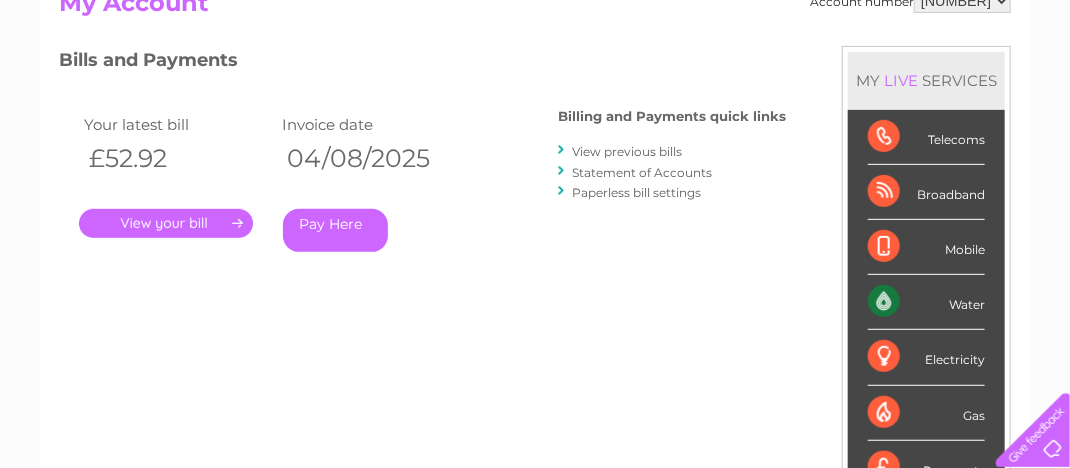 click on "Statement of Accounts" at bounding box center [642, 172] 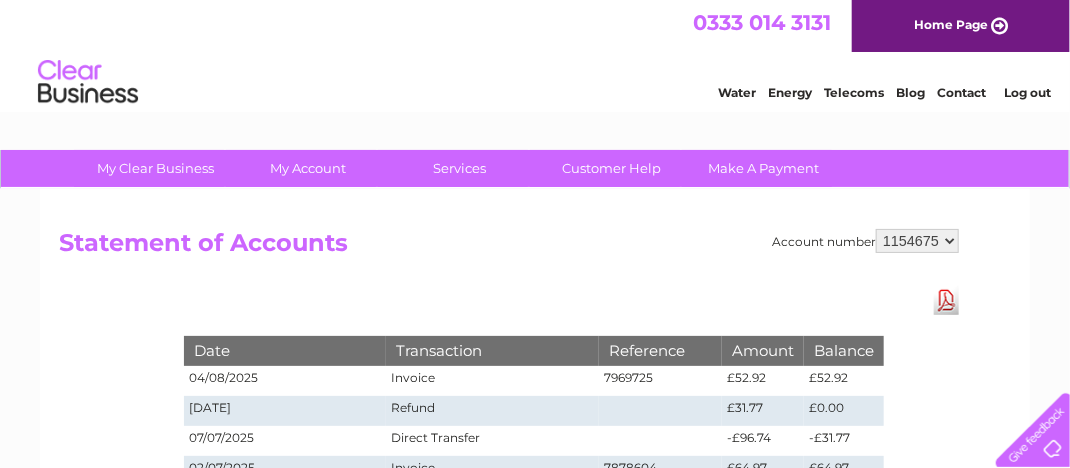 scroll, scrollTop: 0, scrollLeft: 0, axis: both 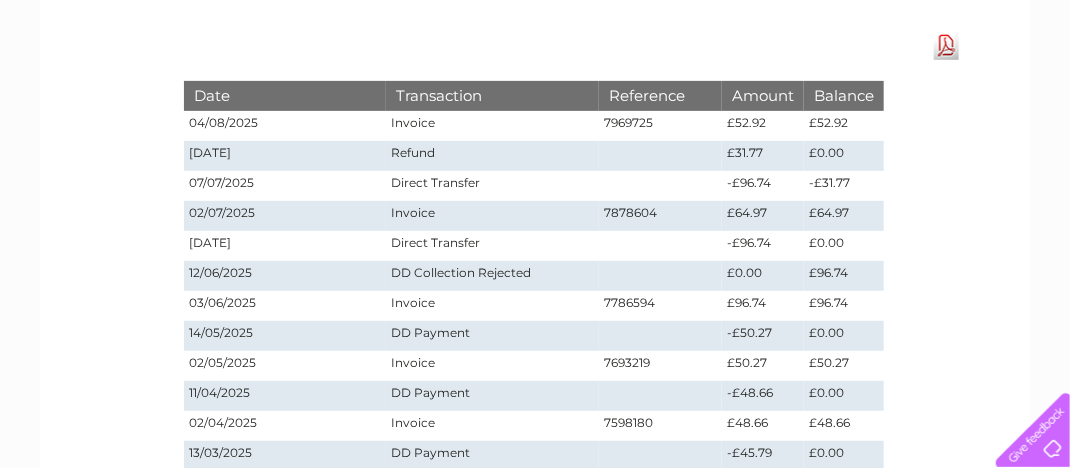 click on "Download Pdf" at bounding box center (946, 45) 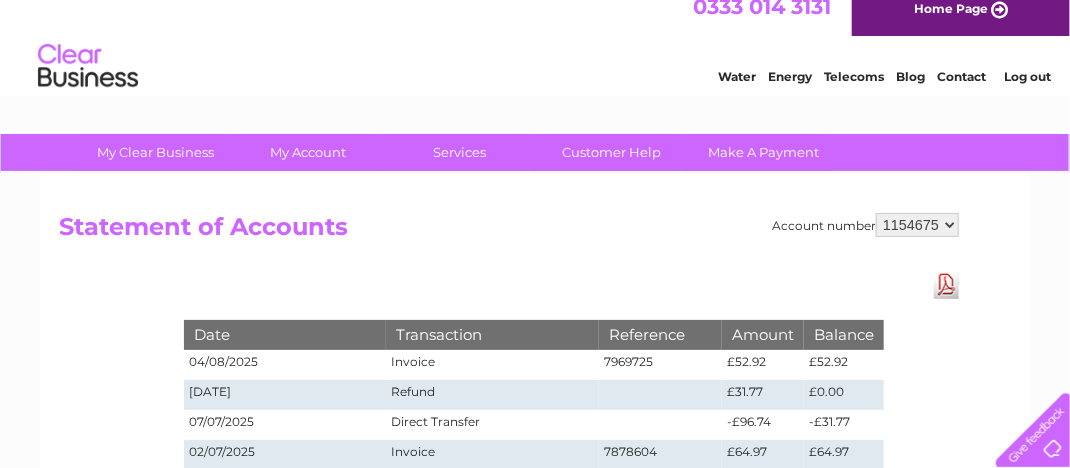 scroll, scrollTop: 0, scrollLeft: 0, axis: both 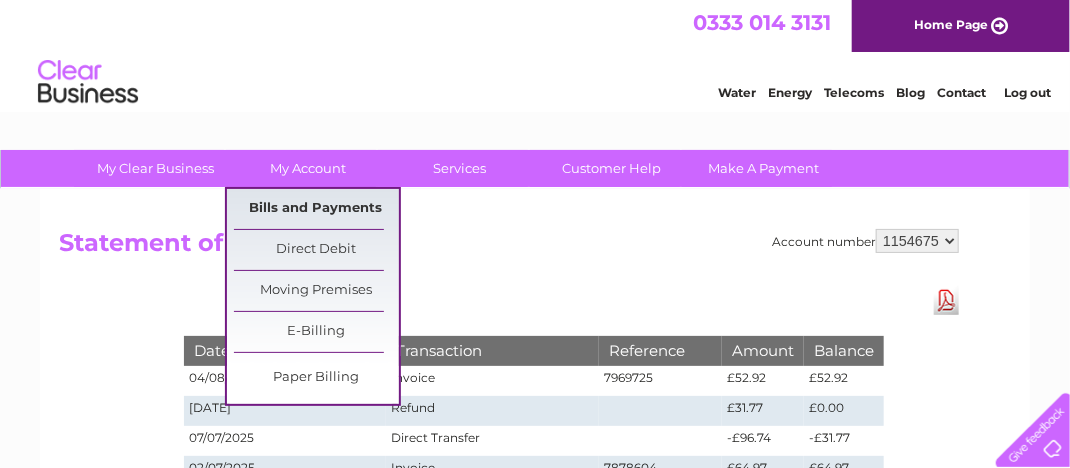 click on "Bills and Payments" at bounding box center (316, 209) 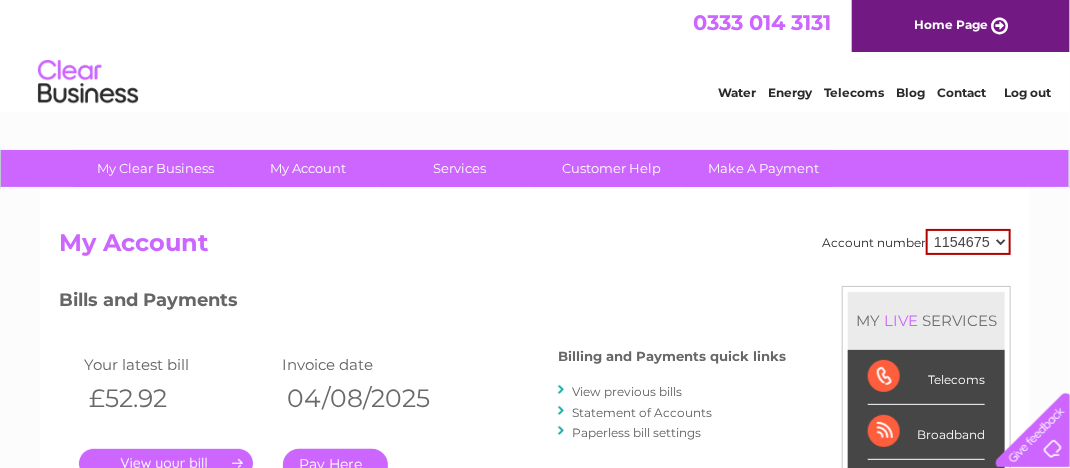 scroll, scrollTop: 0, scrollLeft: 0, axis: both 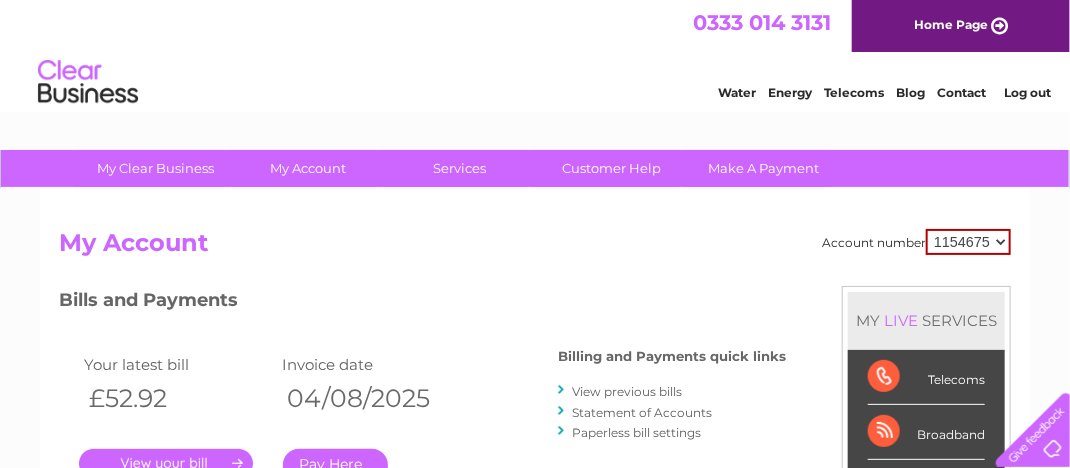 click on "View previous bills" at bounding box center [627, 391] 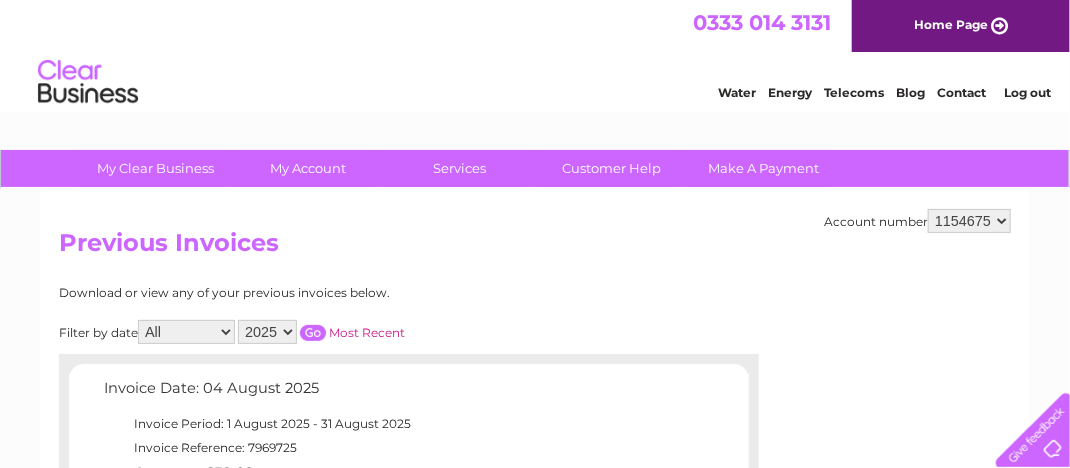scroll, scrollTop: 0, scrollLeft: 0, axis: both 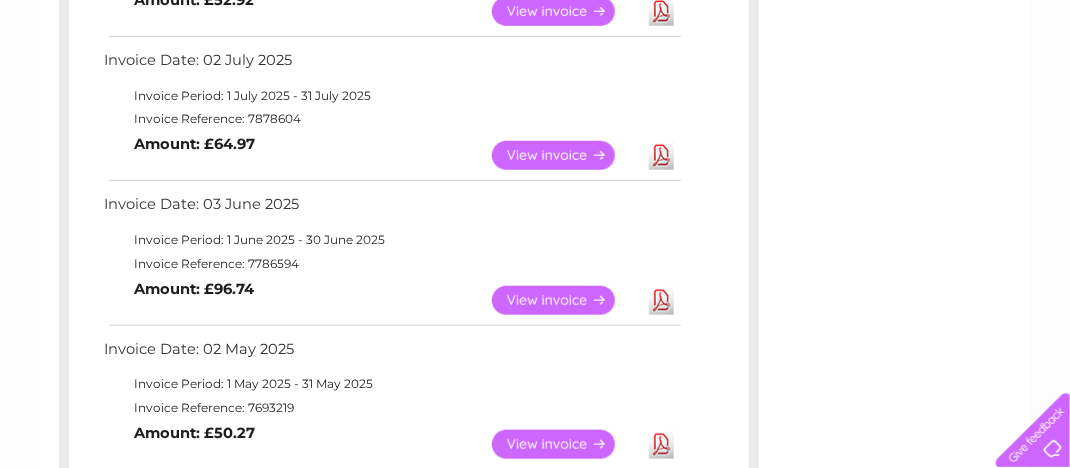 click on "View" at bounding box center (565, 155) 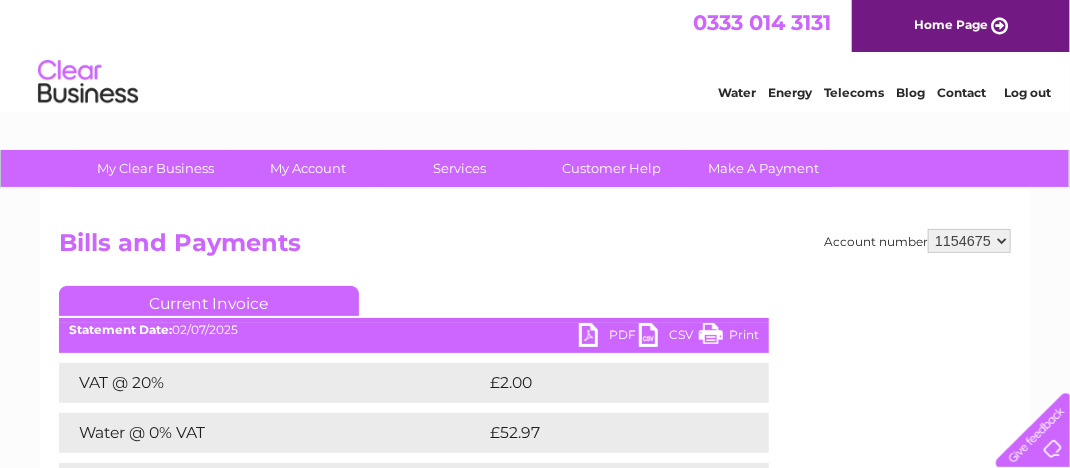 scroll, scrollTop: 0, scrollLeft: 0, axis: both 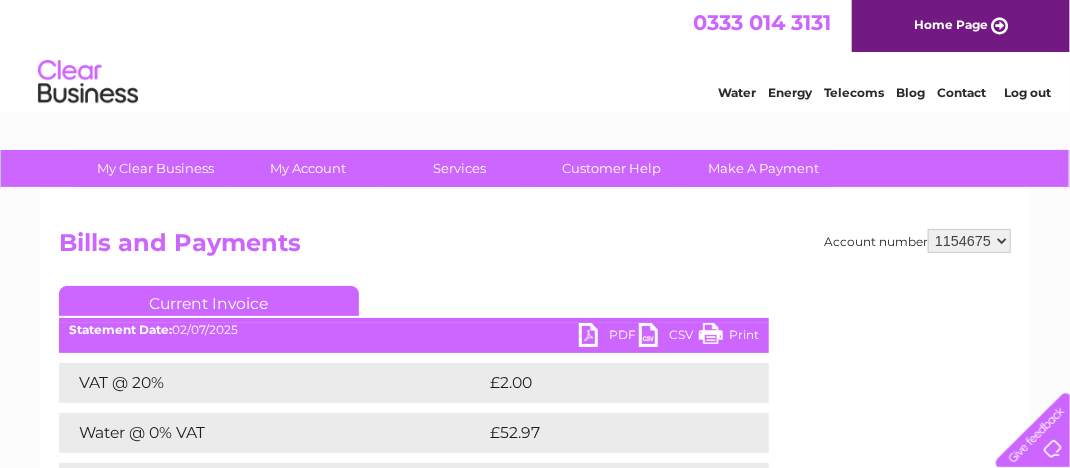 click on "PDF" at bounding box center [609, 337] 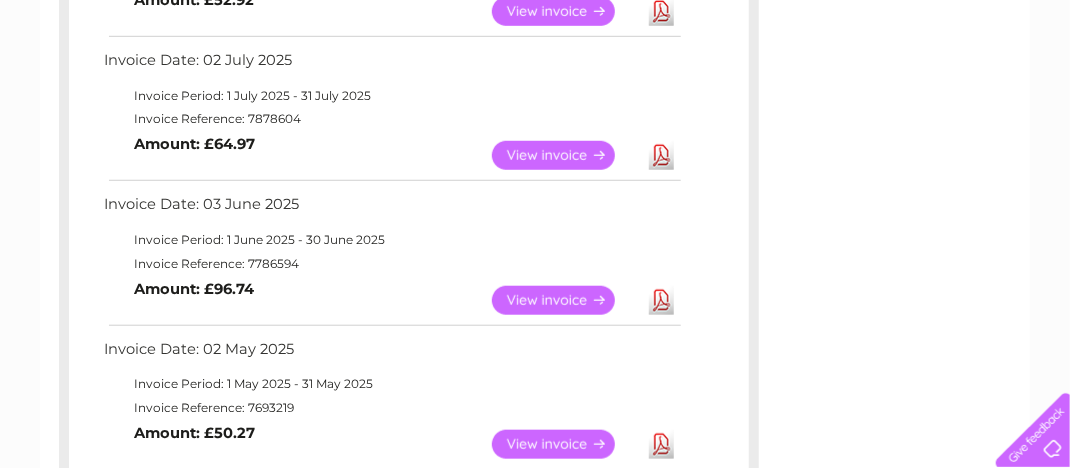 scroll, scrollTop: 0, scrollLeft: 0, axis: both 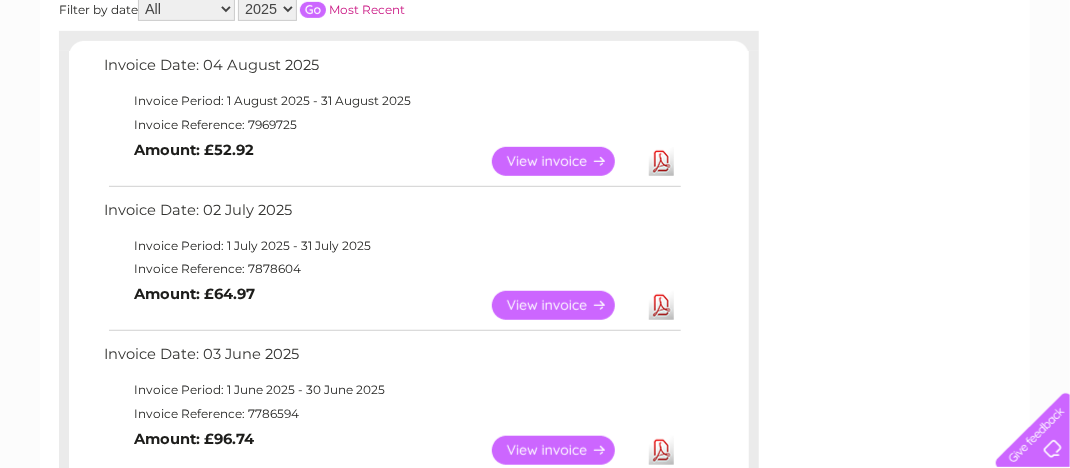 click on "View" at bounding box center [565, 305] 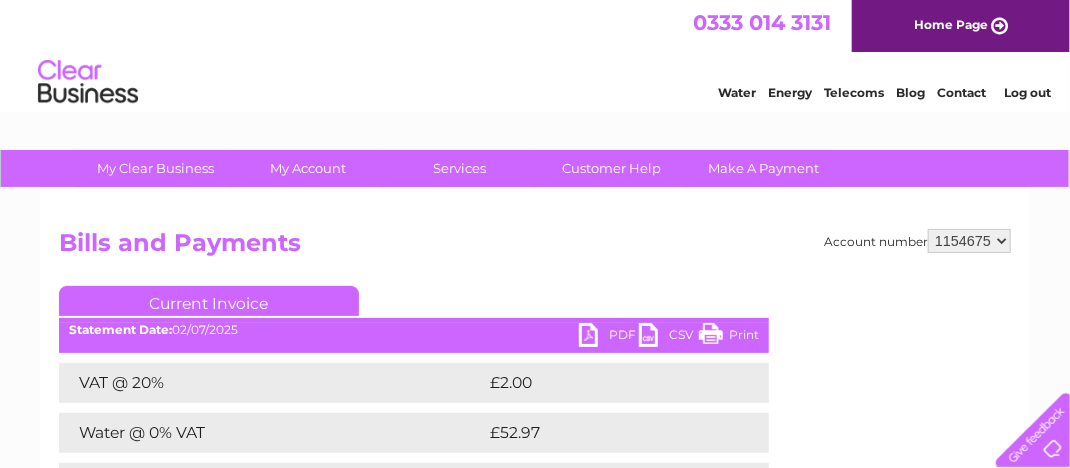 scroll, scrollTop: 0, scrollLeft: 0, axis: both 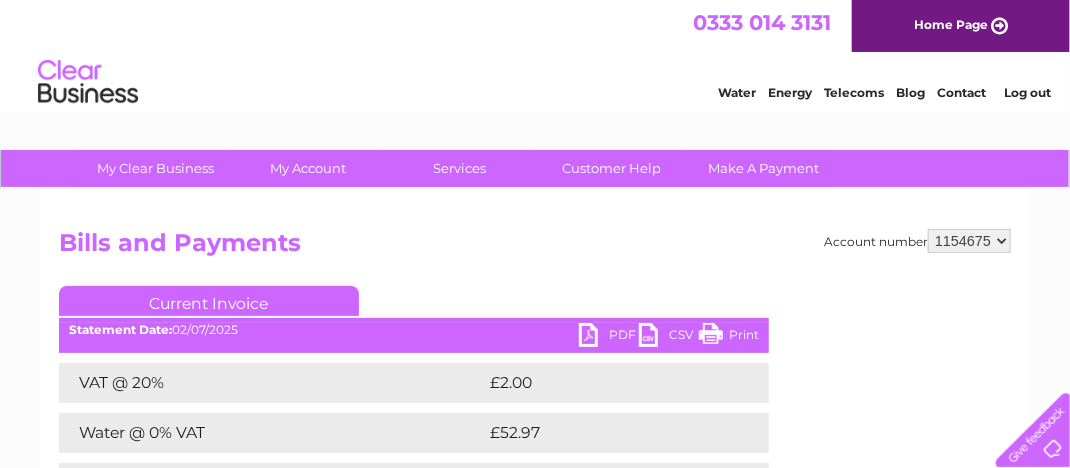 click on "Log out" at bounding box center [1027, 92] 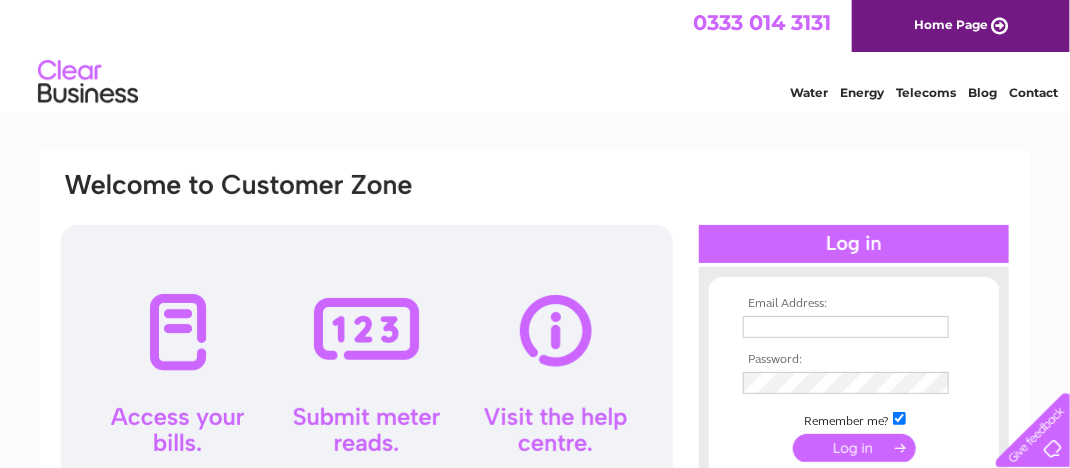 scroll, scrollTop: 0, scrollLeft: 0, axis: both 